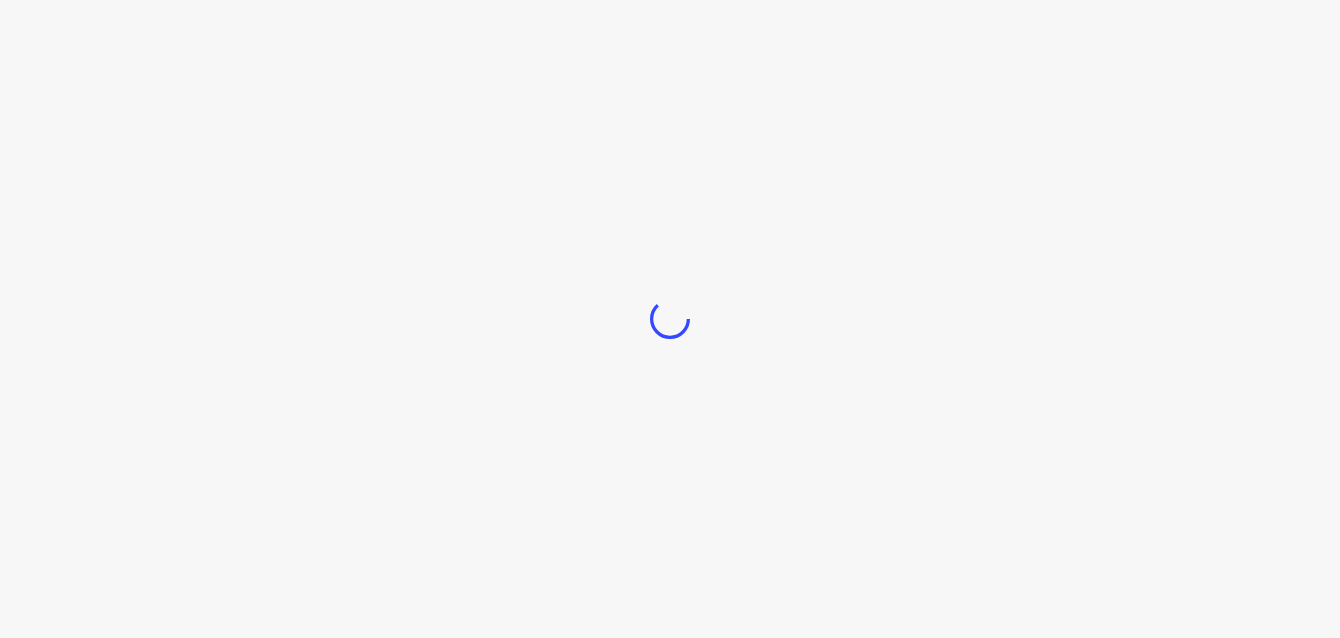 scroll, scrollTop: 0, scrollLeft: 0, axis: both 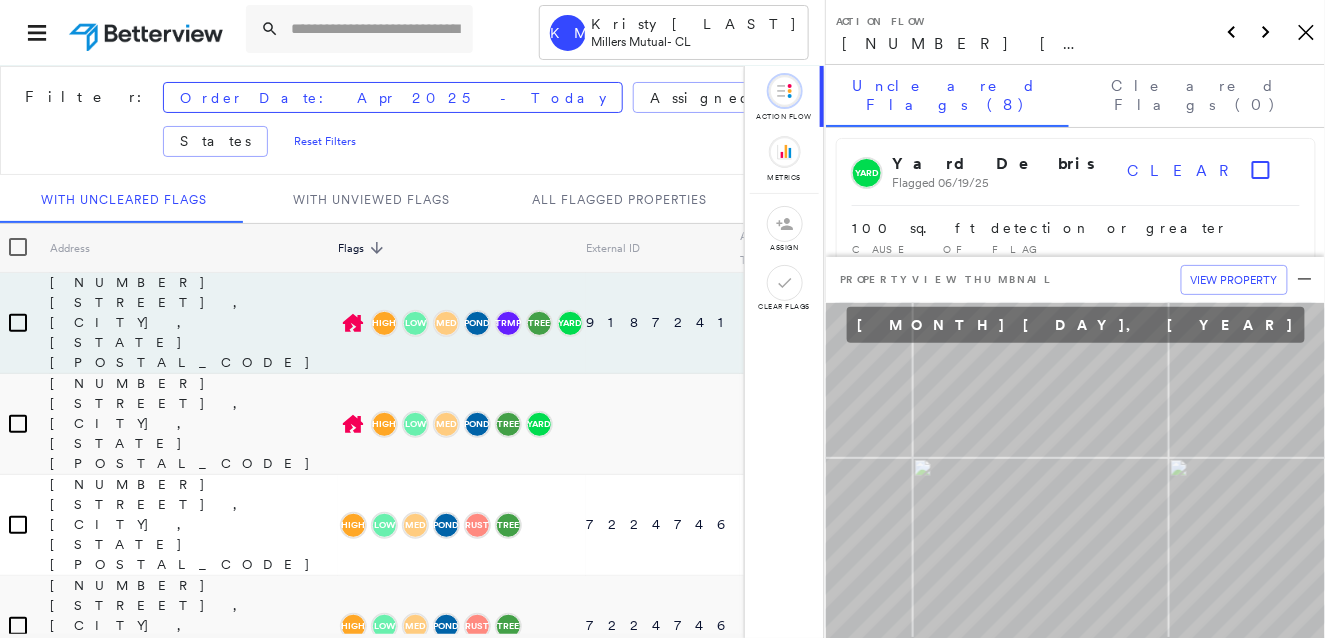 click on "Icon_Closemodal" 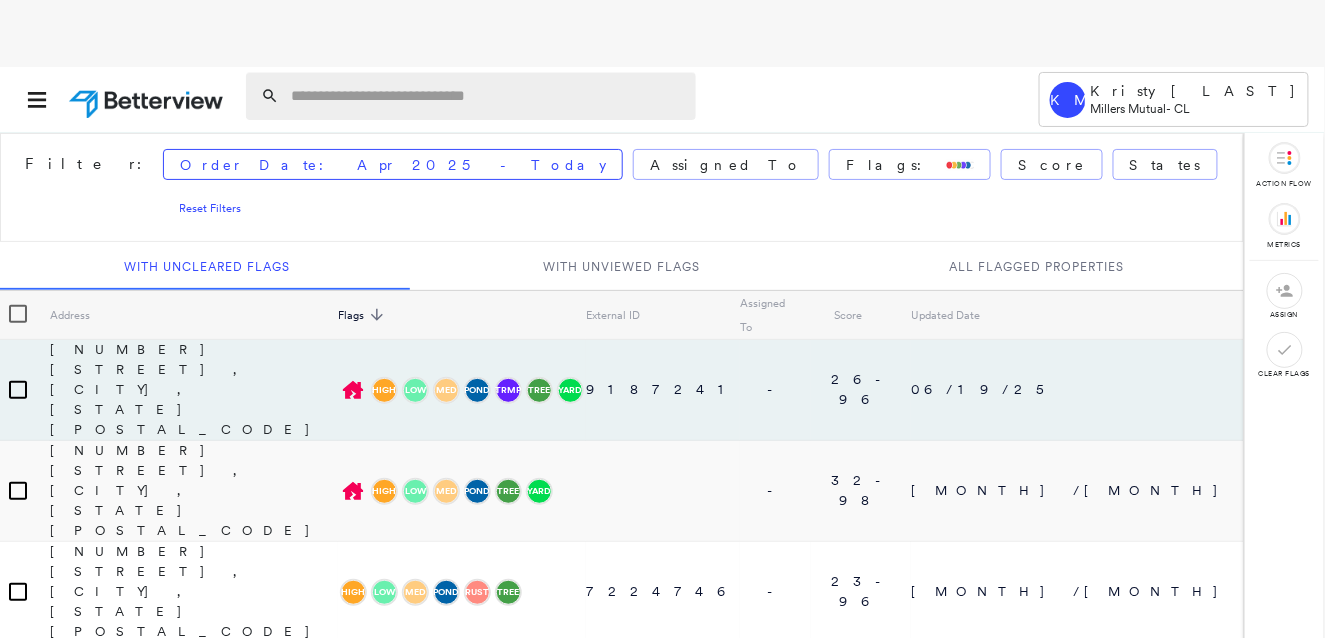 click at bounding box center (487, 96) 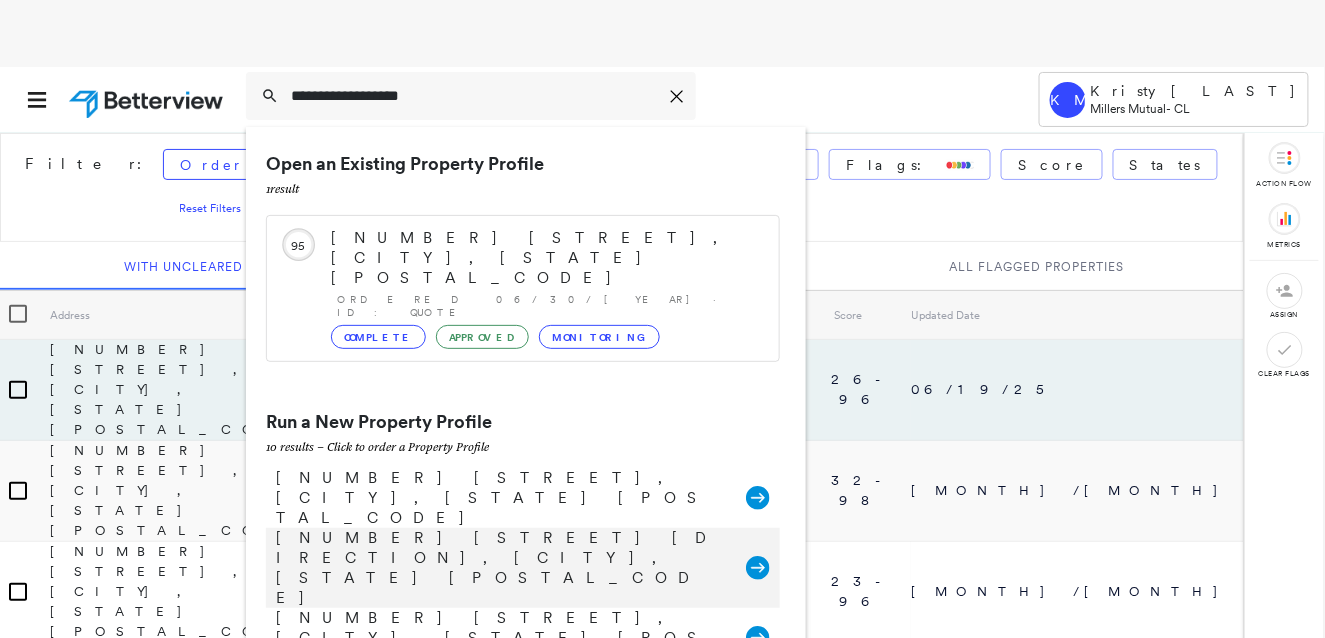 type on "**********" 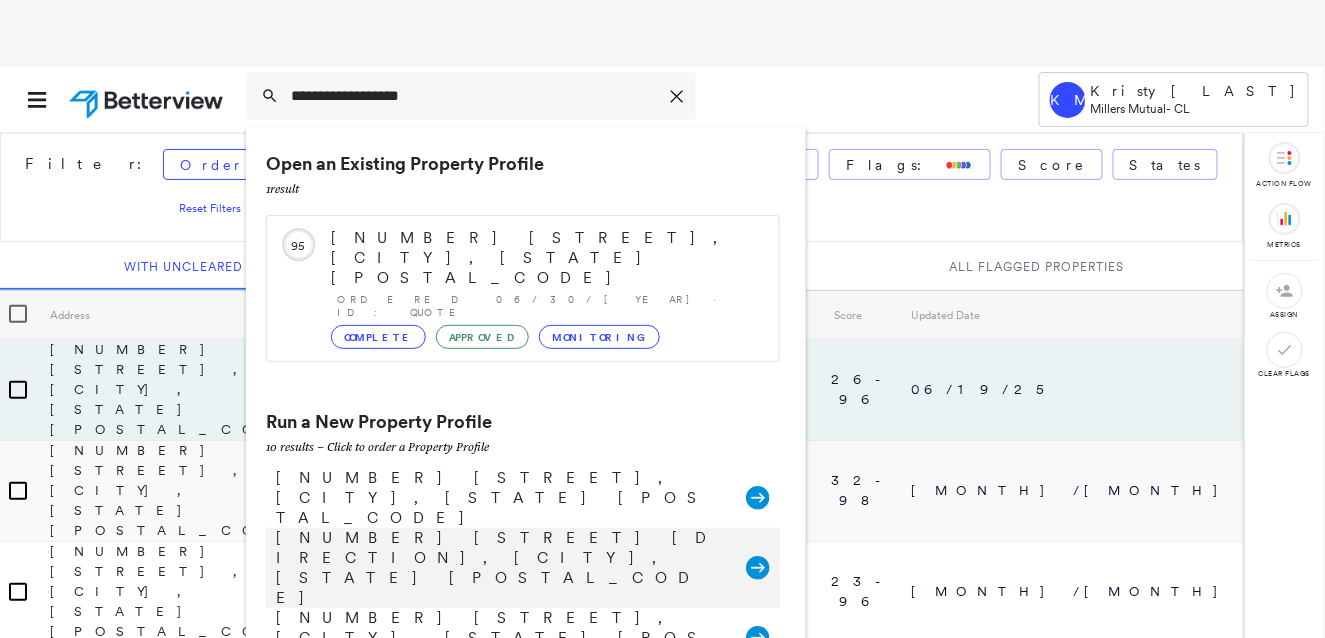 click on "[NUMBER] [STREET] [DIRECTION], [CITY], [STATE] [POSTAL_CODE]" at bounding box center [501, 568] 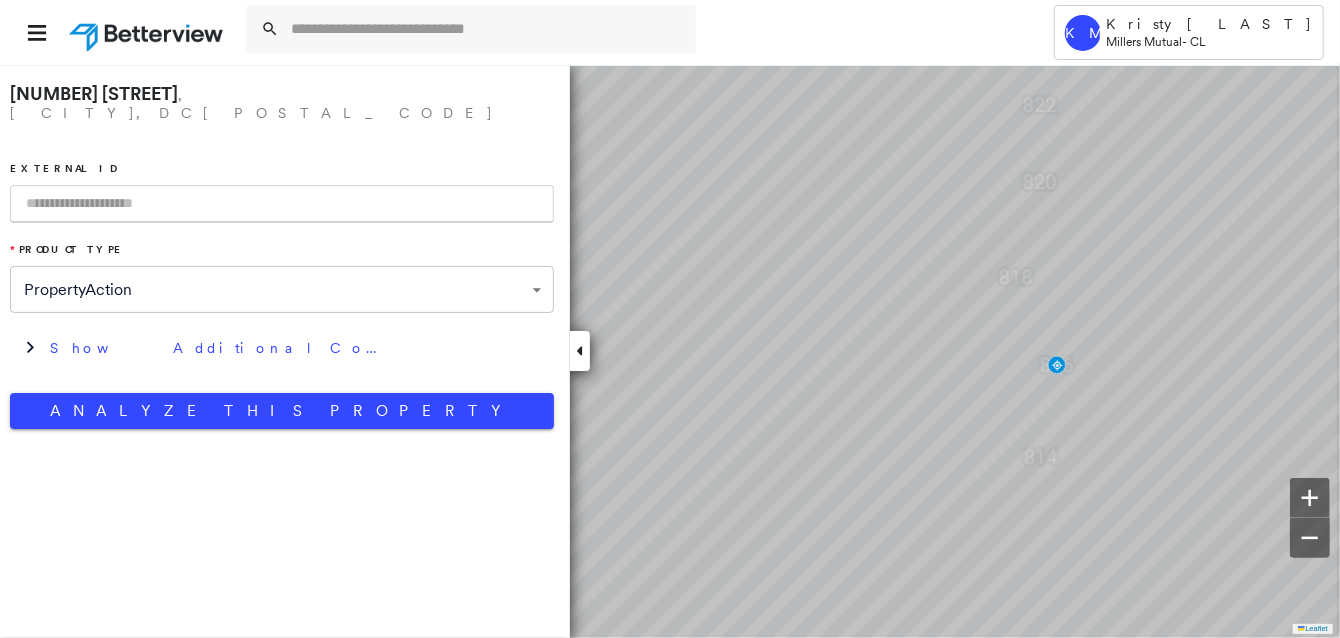 click at bounding box center (282, 204) 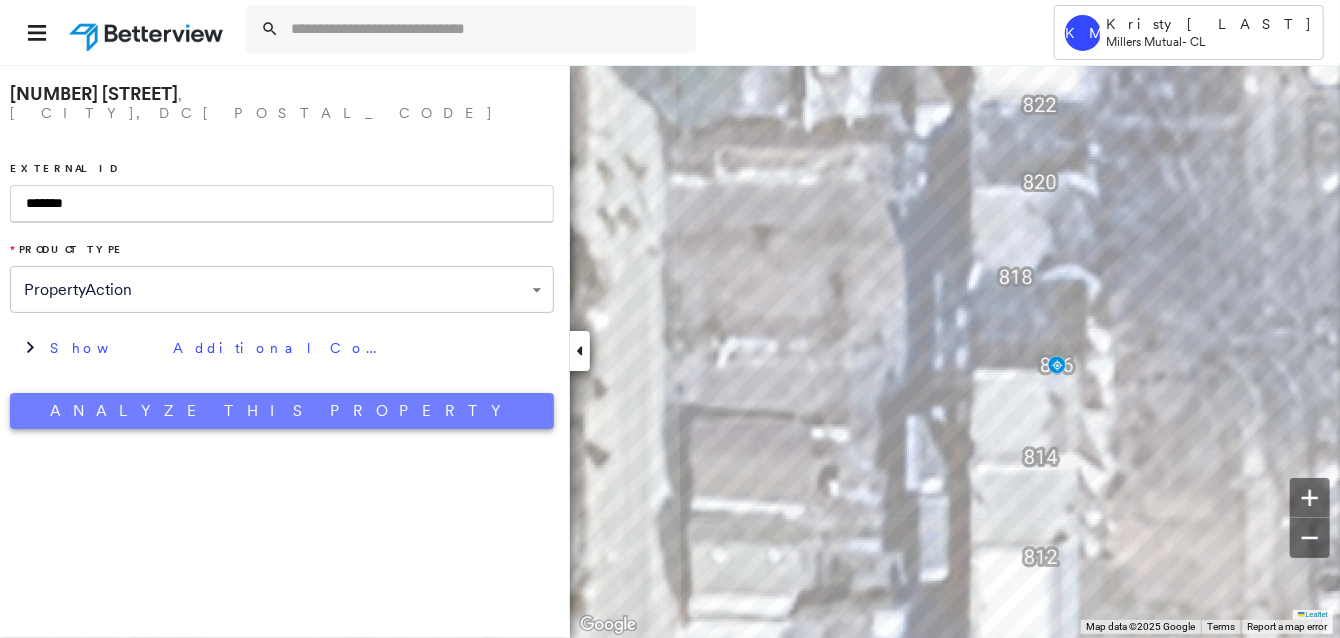 type on "*******" 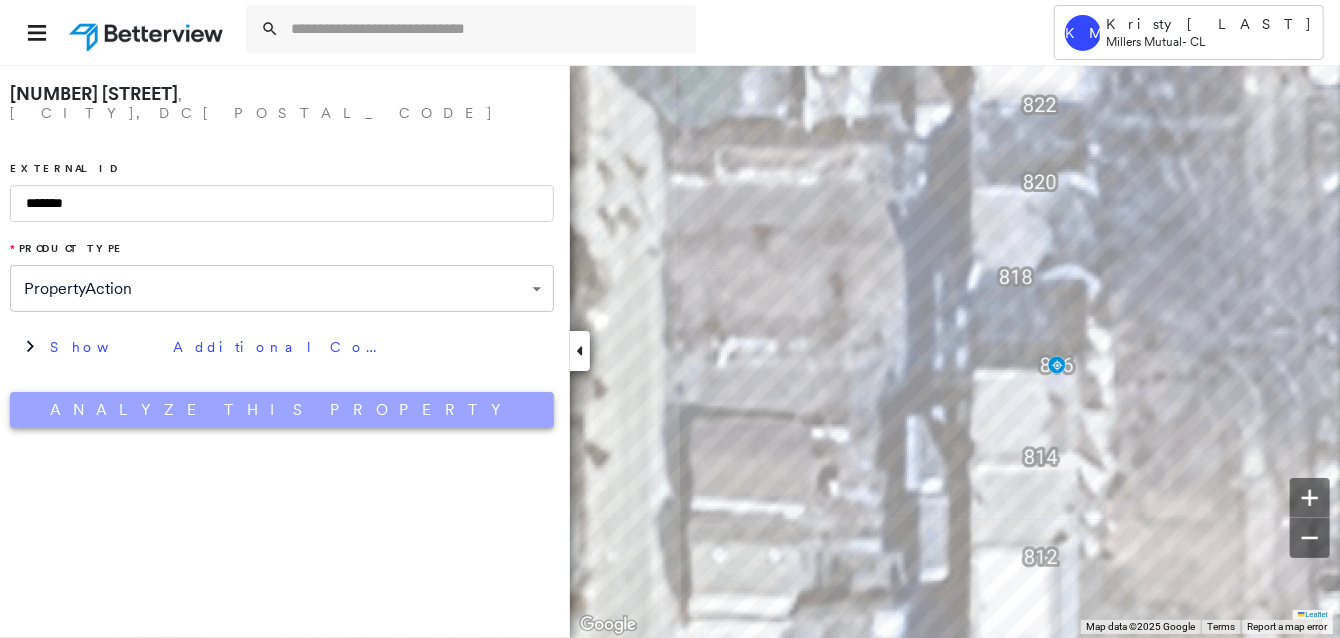 click on "Analyze This Property" at bounding box center (282, 410) 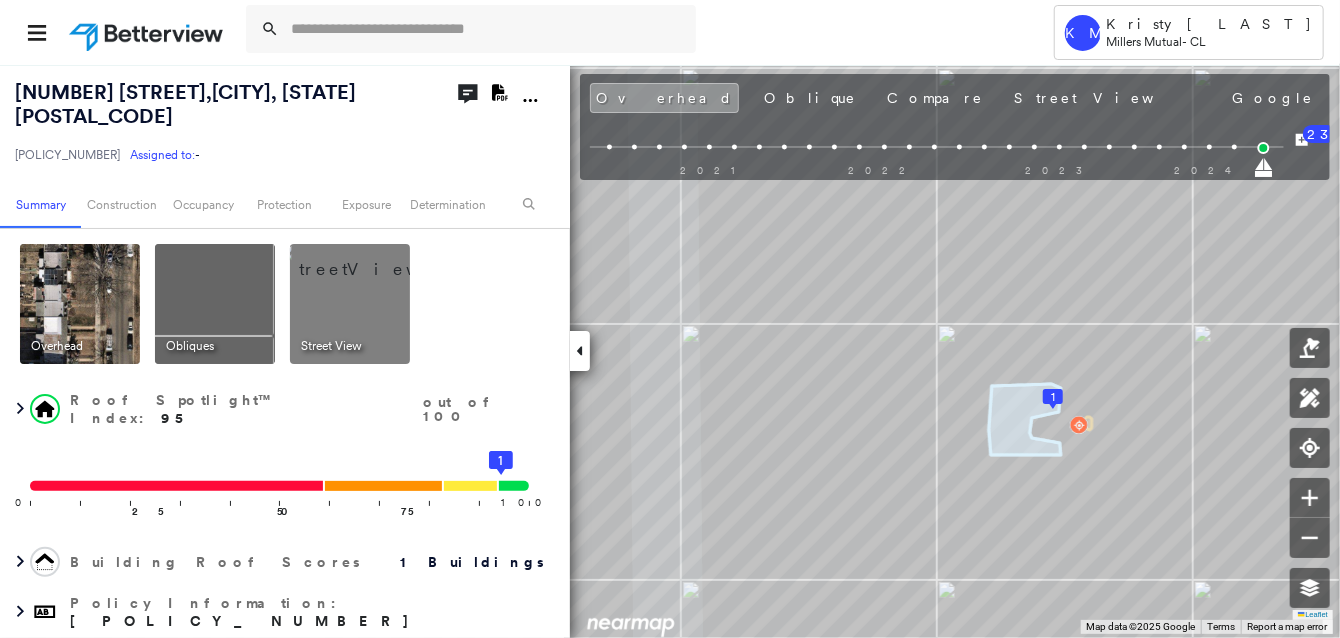 click at bounding box center [374, 259] 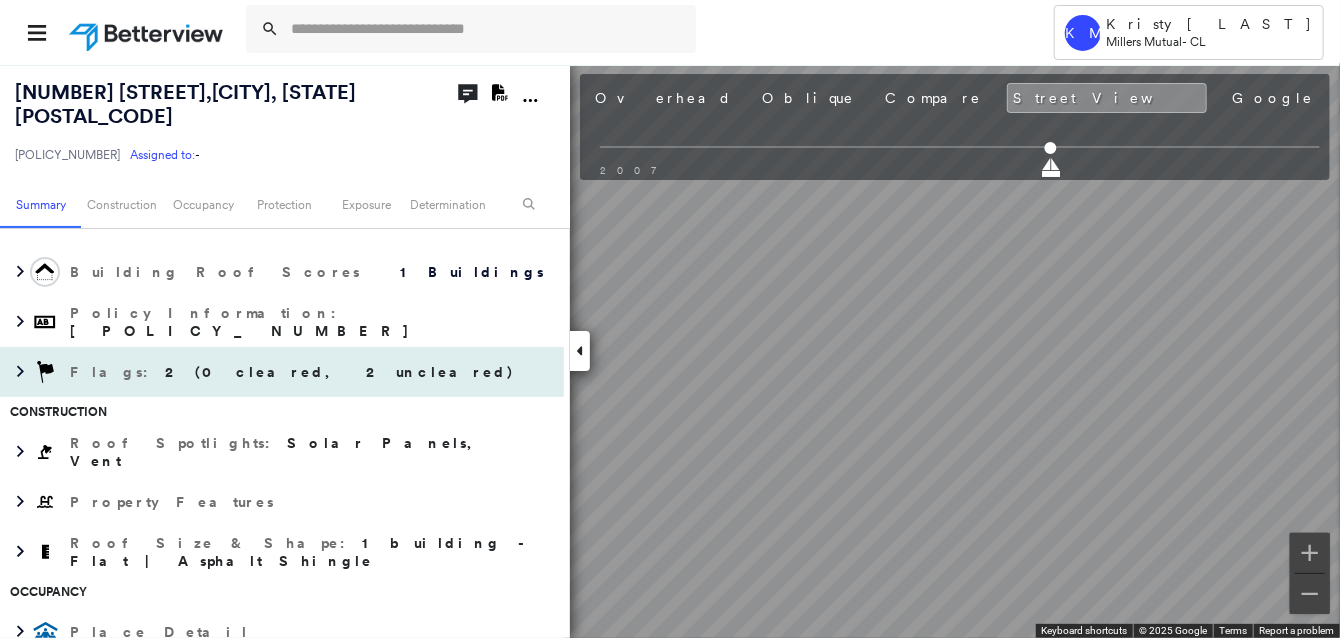 scroll, scrollTop: 300, scrollLeft: 0, axis: vertical 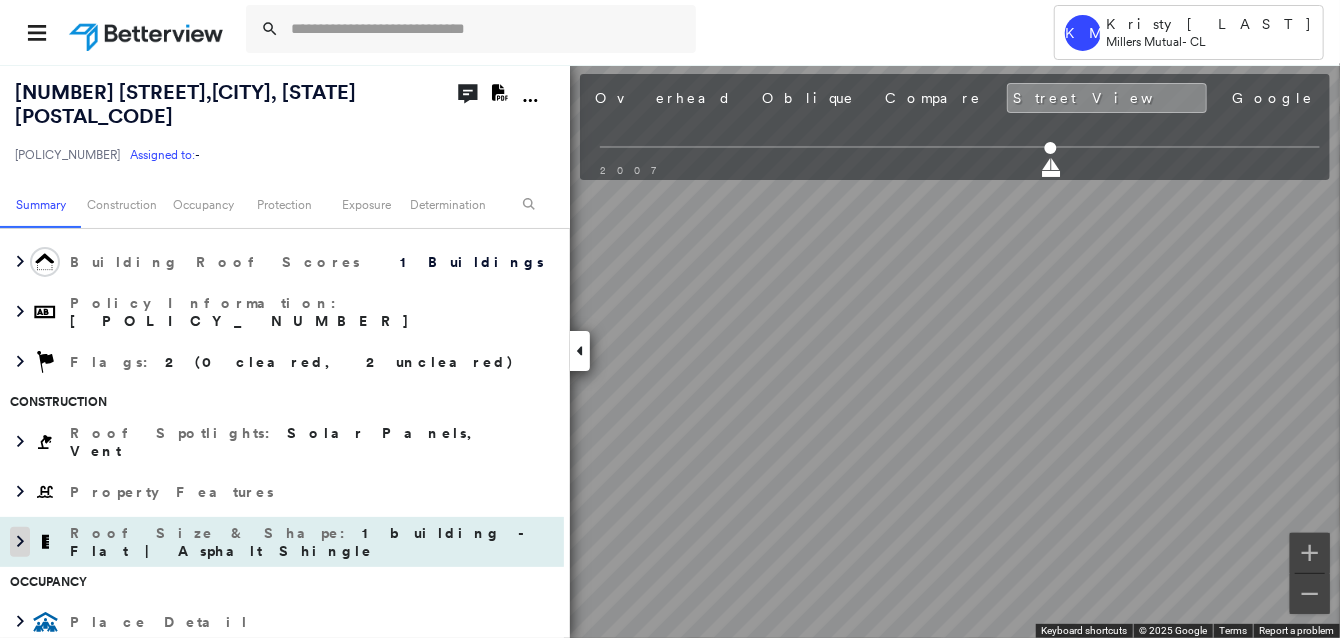 click 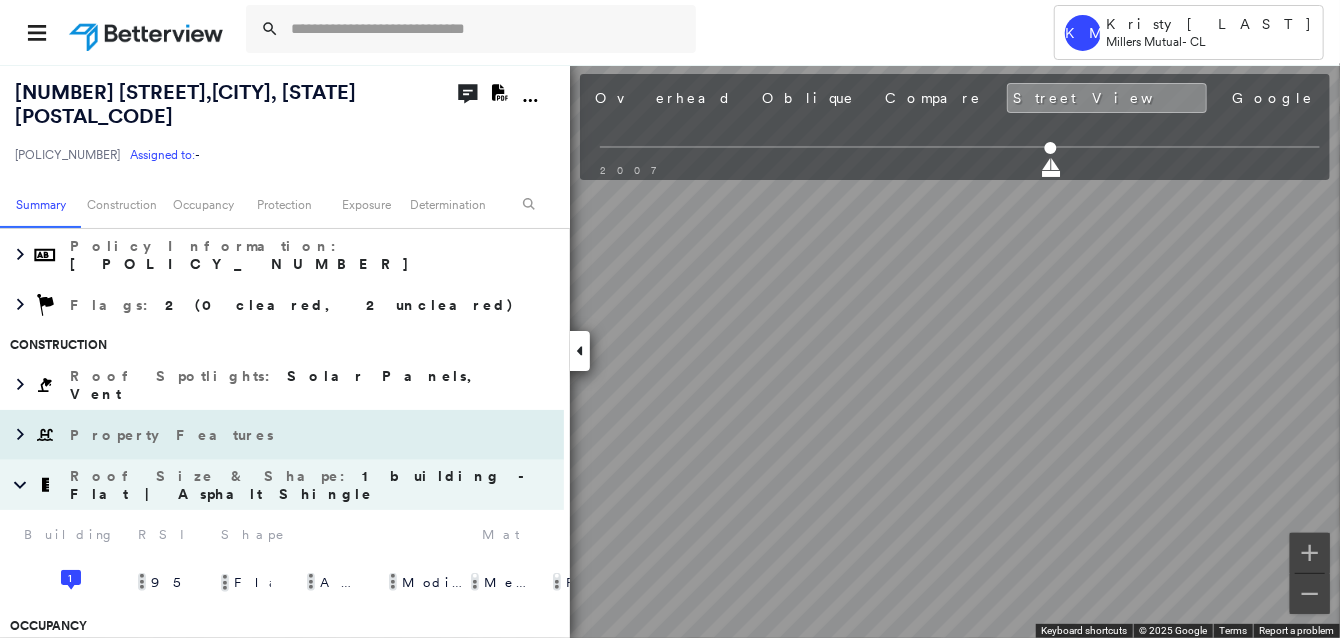 scroll, scrollTop: 300, scrollLeft: 0, axis: vertical 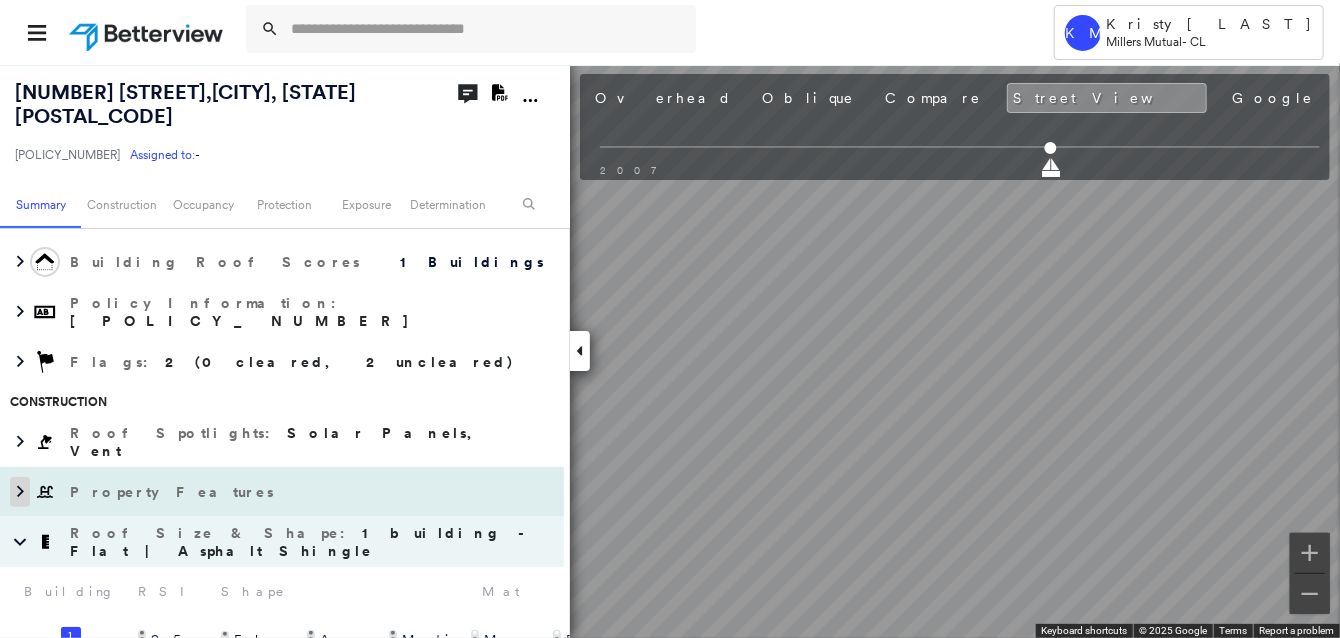 click 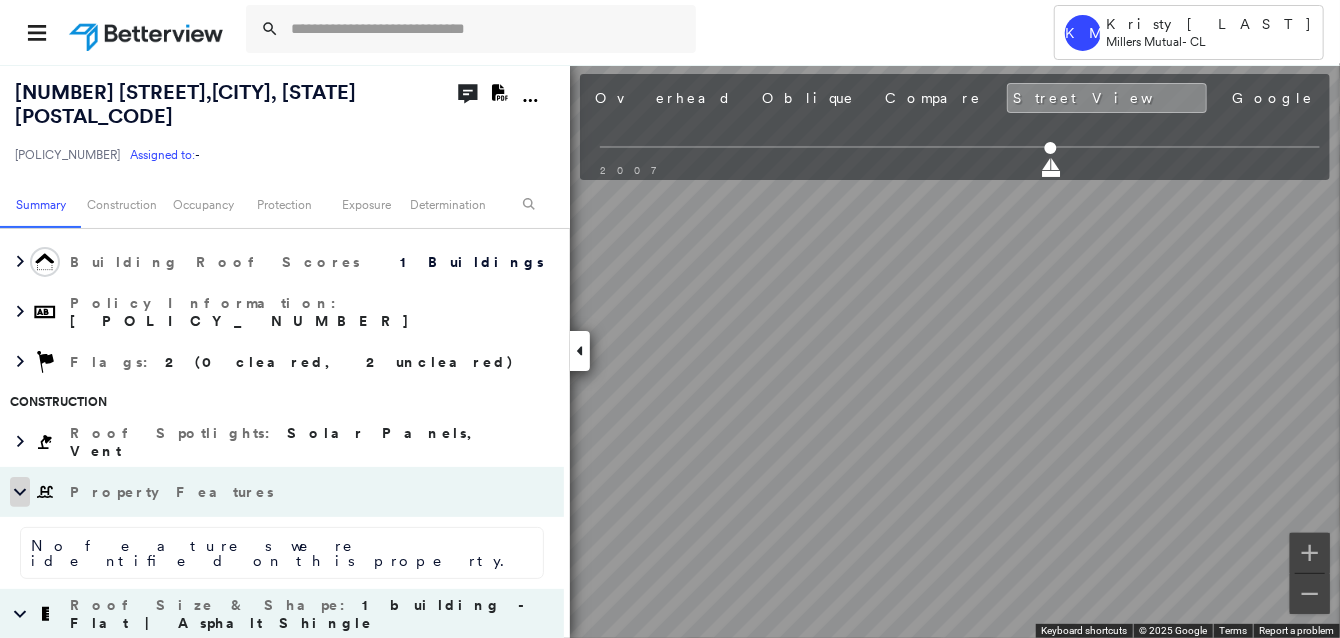 click at bounding box center (20, 492) 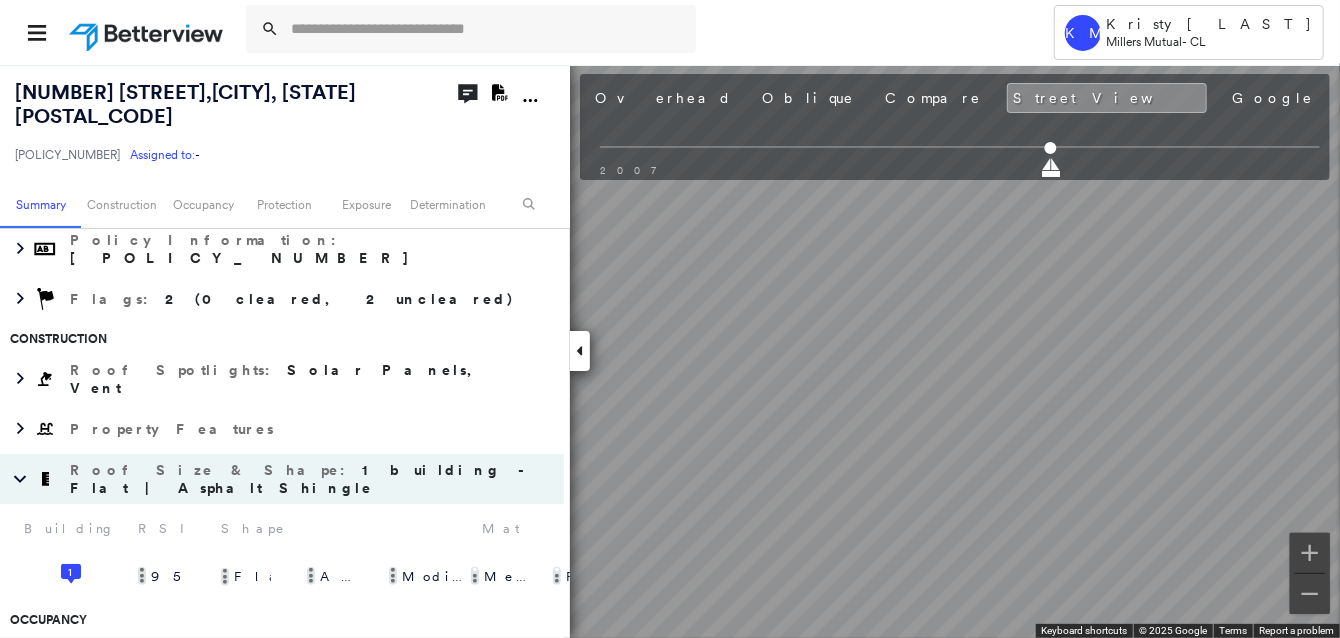 scroll, scrollTop: 400, scrollLeft: 0, axis: vertical 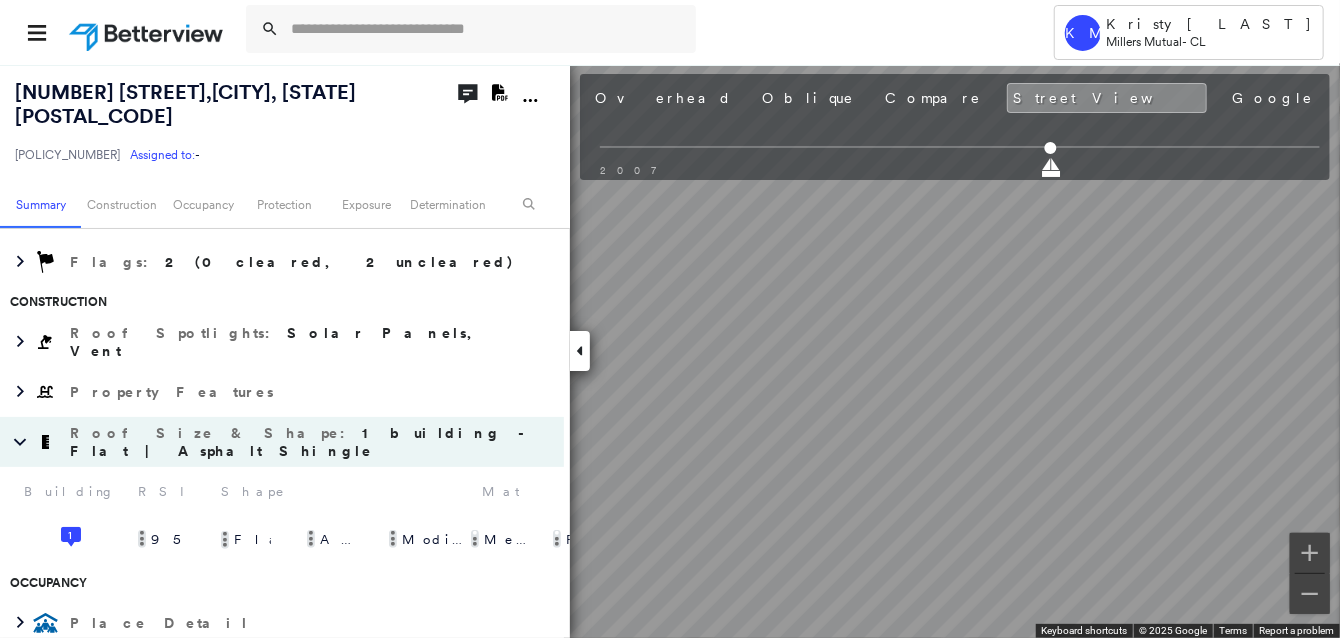 click on "Asphalt Shingle" at bounding box center [354, 540] 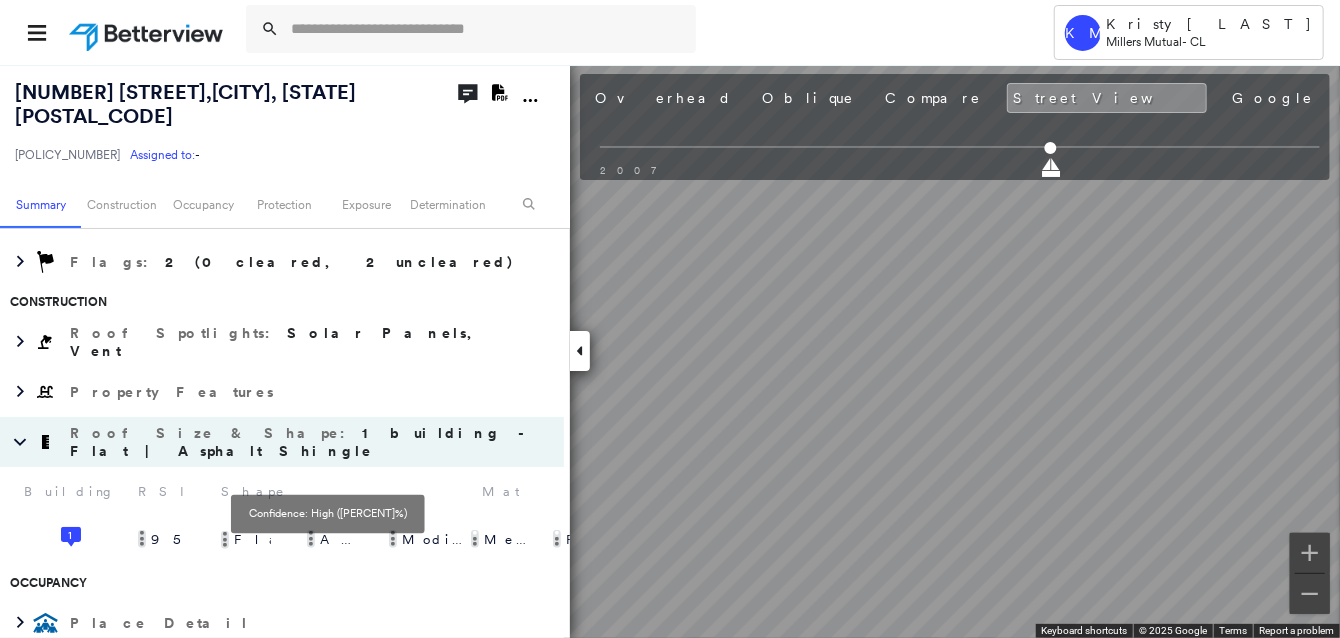 click at bounding box center (311, 539) 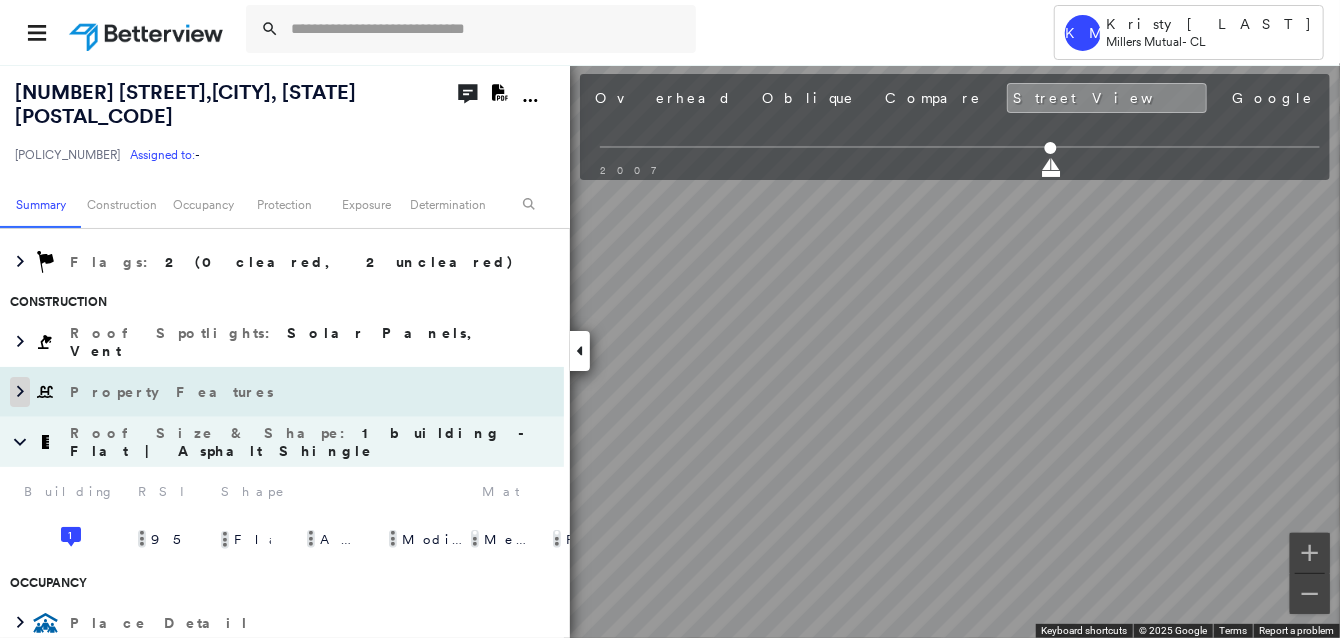 click 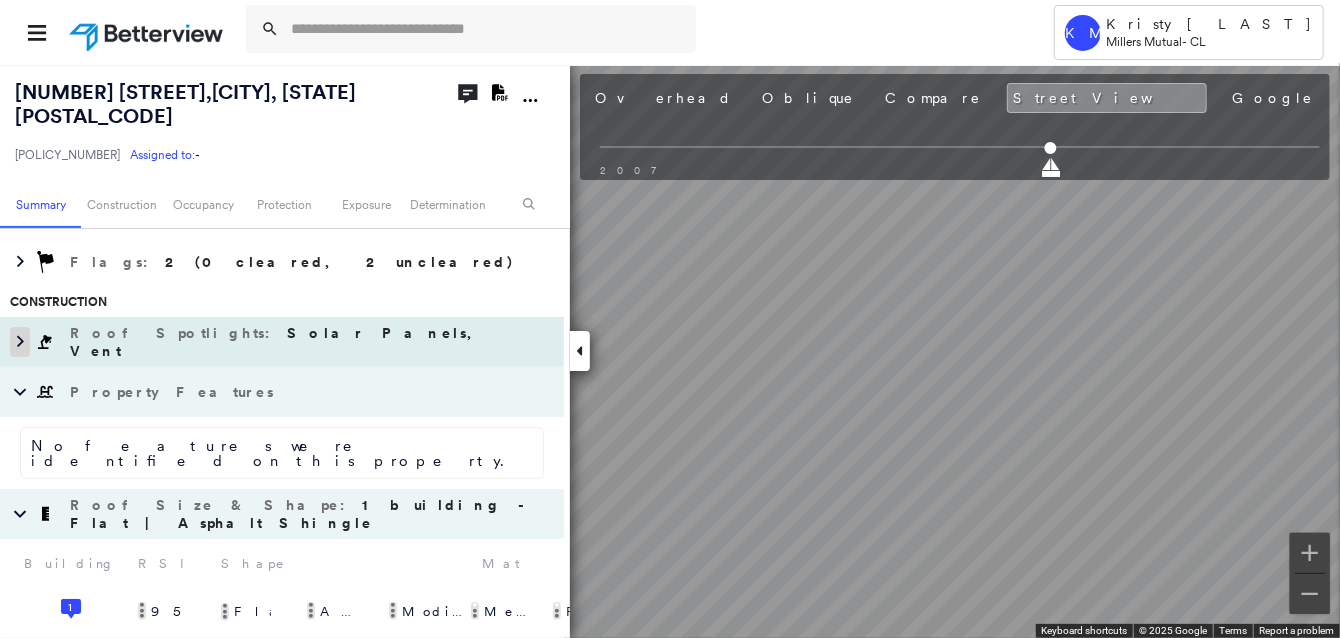 click at bounding box center [20, 342] 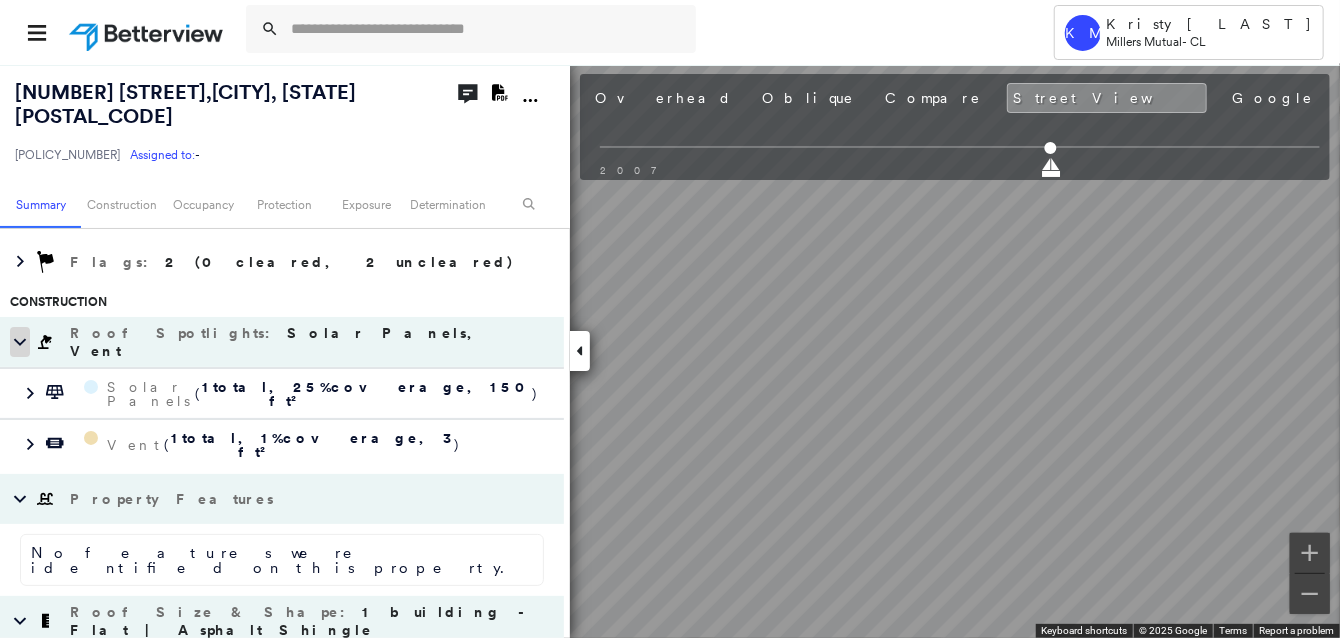 click at bounding box center (20, 342) 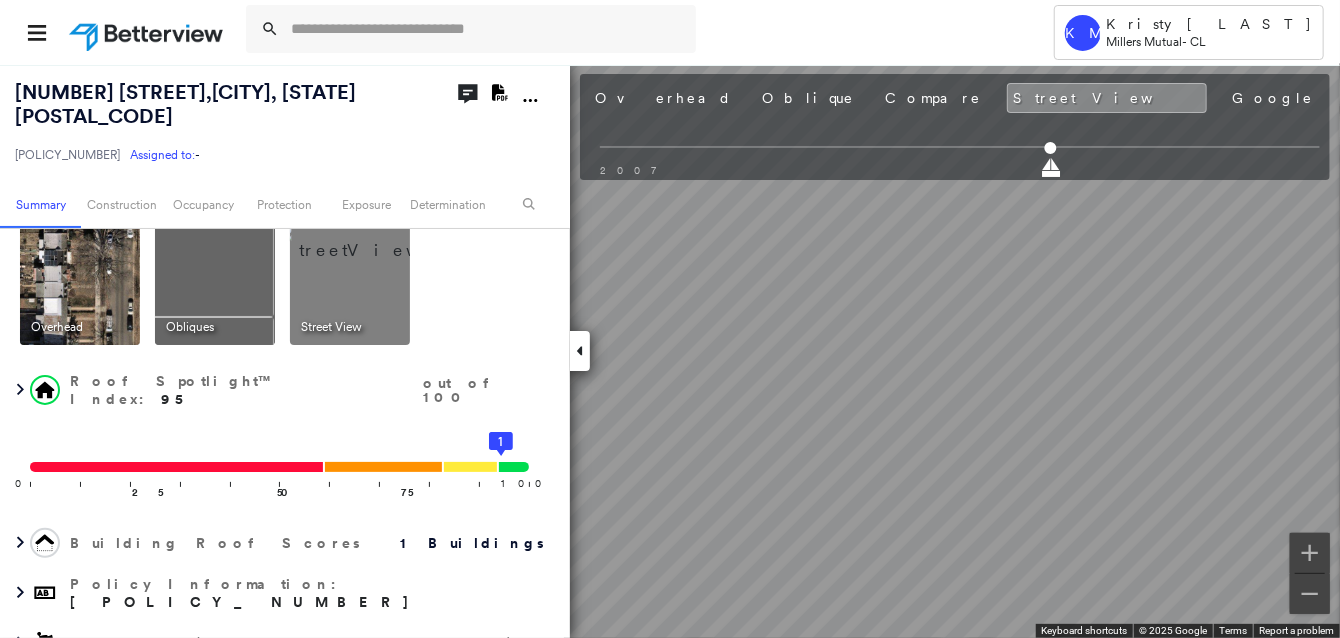 scroll, scrollTop: 0, scrollLeft: 0, axis: both 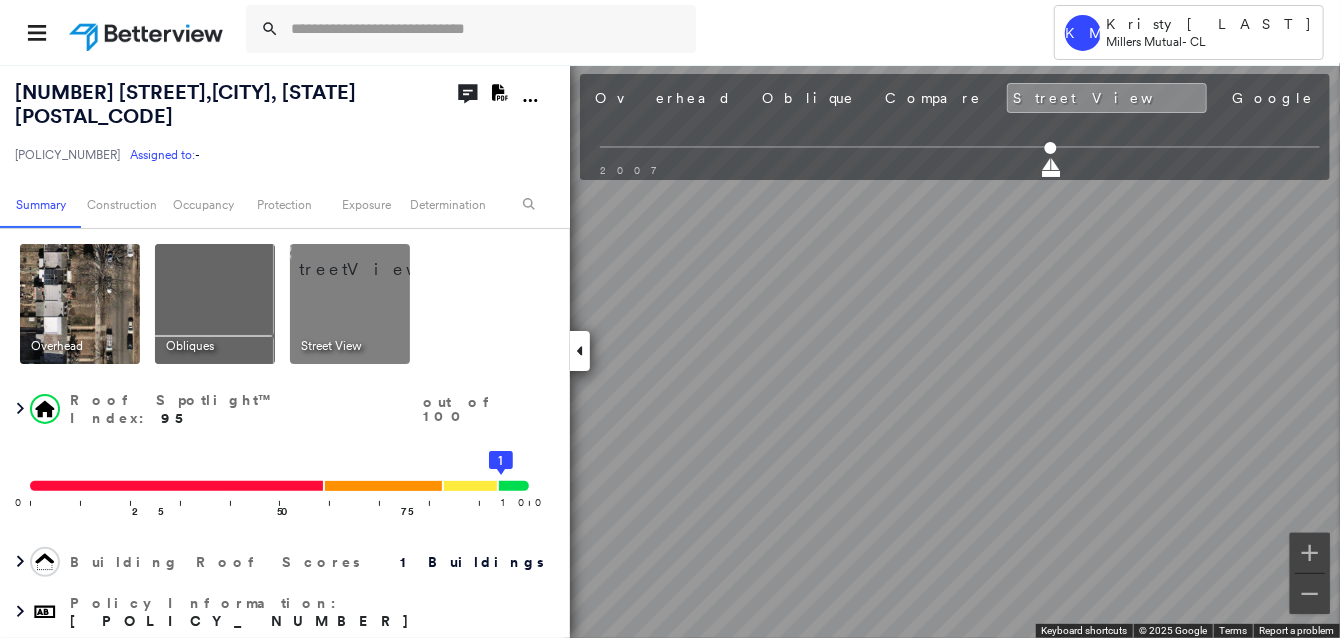 click at bounding box center (374, 259) 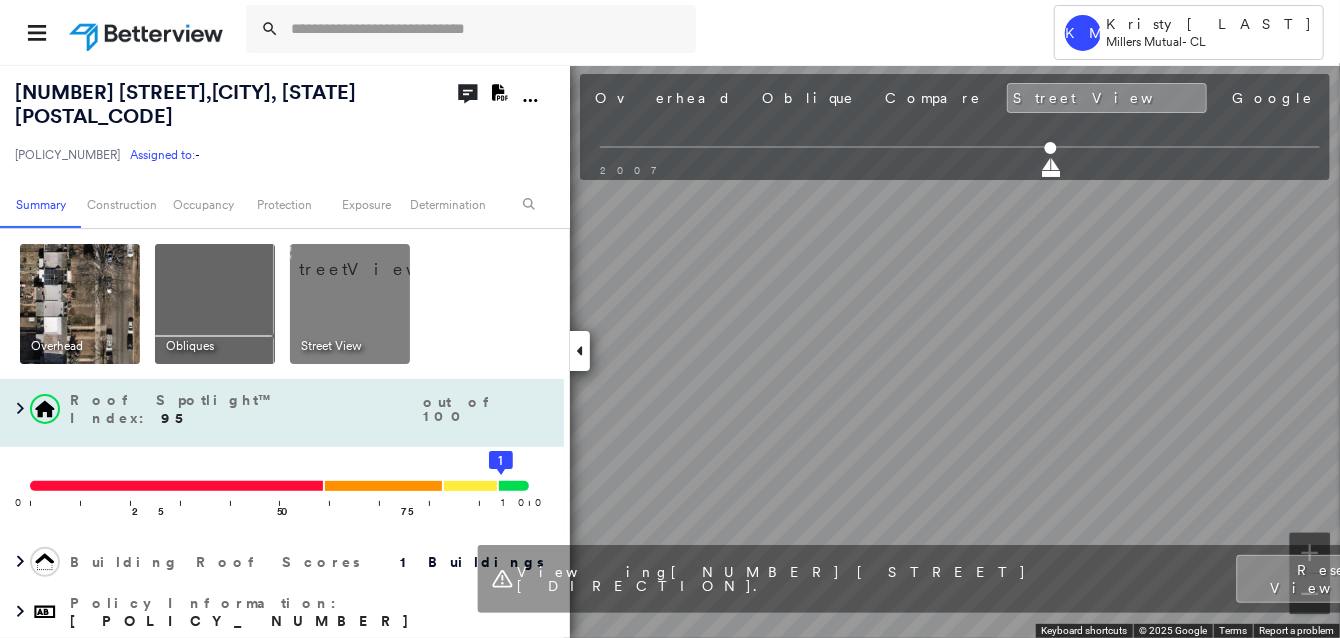 click on "[NUMBER] [STREET] , [CITY], [STATE] [POSTAL_CODE] [POLICY_NUMBER] Assigned to: - Assigned to: - [POLICY_NUMBER] Assigned to: - Open Comments Download PDF Report Summary Construction Occupancy Protection Exposure Determination Overhead Obliques Street View Roof Spotlight™ Index : 95 out of 100 0 100 25 50 75 1 Building Roof Scores 1 Buildings Policy Information : [POLICY_NUMBER] Flags : 2 (0 cleared, 2 uncleared) Construction Roof Spotlights : Solar Panels, Vent Property Features No features were identified on this property. Roof Size & Shape : 1 building - Flat | Asphalt Shingle Building RSI Shape Material Slope Stories Area( ft 2 ) 1 95 Flat Parapet Mansard Gable Asphalt Shingle Modified Bitumen Metal Panel Roof Coating PVC/TPO Built-Up Flat 2 Story 592 Occupancy Place Detail Protection Exposure FEMA Risk Index Additional Perils Determination Flags : 2 (0 cleared, 2 uncleared) Uncleared Flags (2) Cleared Flags (0) SOLR Solar Panels Flagged [MONTH]/[MONTH]/[YEAR] Clear LOW Low Priority Flagged [MONTH]/[MONTH]/[YEAR] Clear Action Taken New Entry History General" at bounding box center (670, 351) 